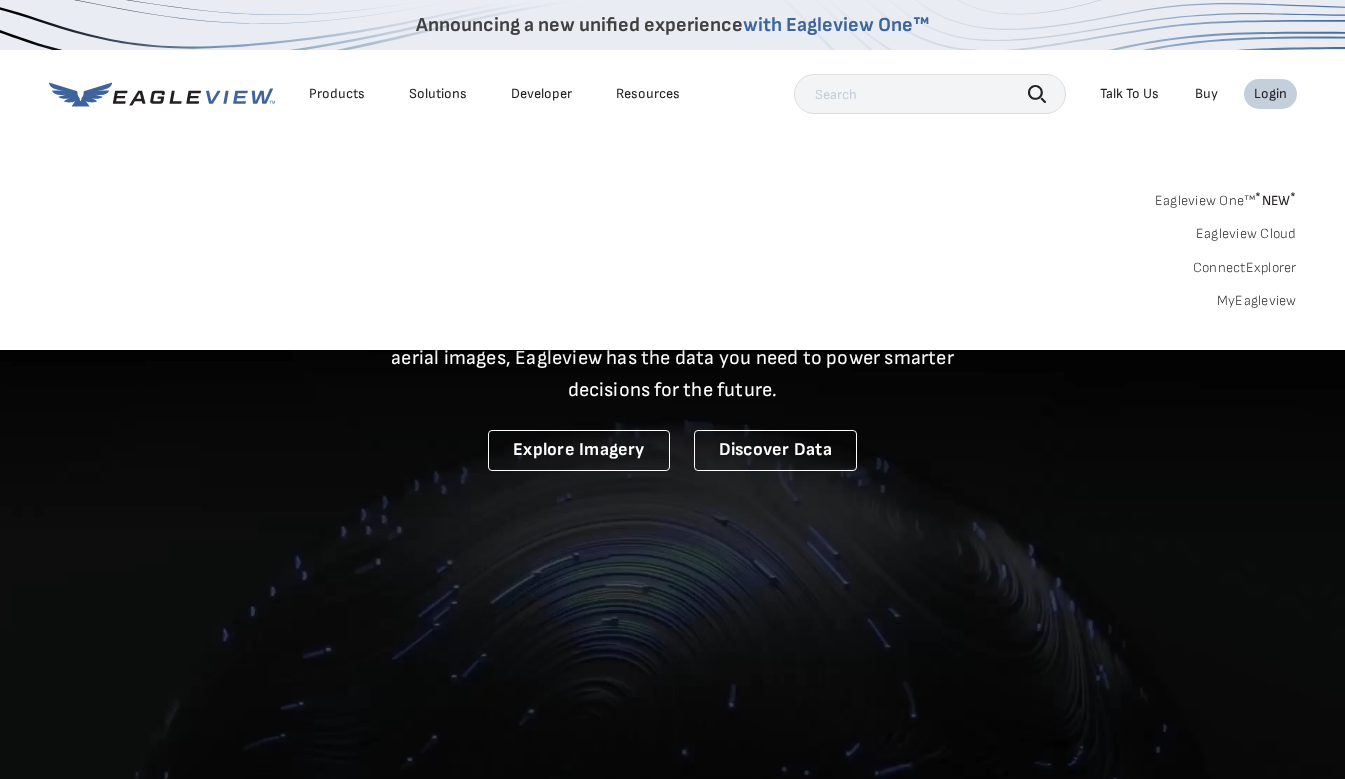 scroll, scrollTop: 0, scrollLeft: 0, axis: both 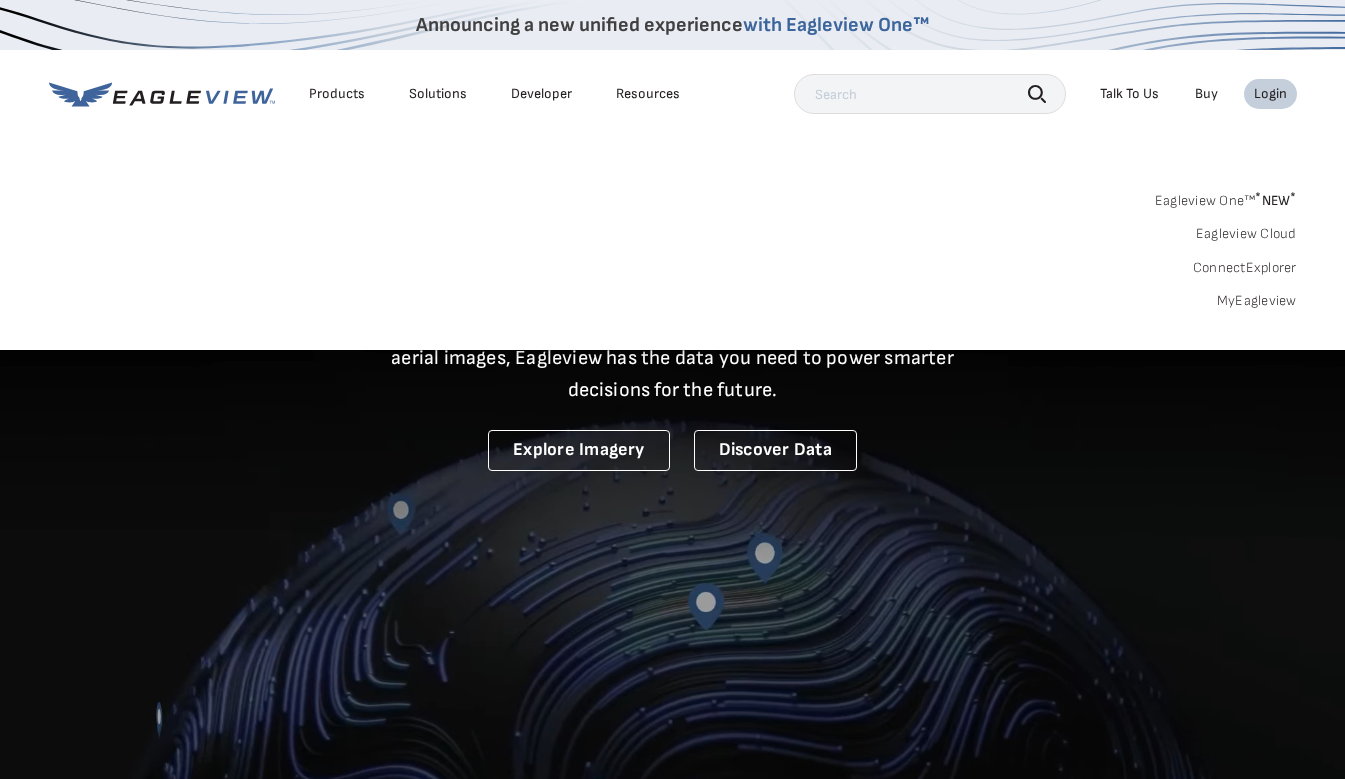 click on "MyEagleview" at bounding box center [1257, 301] 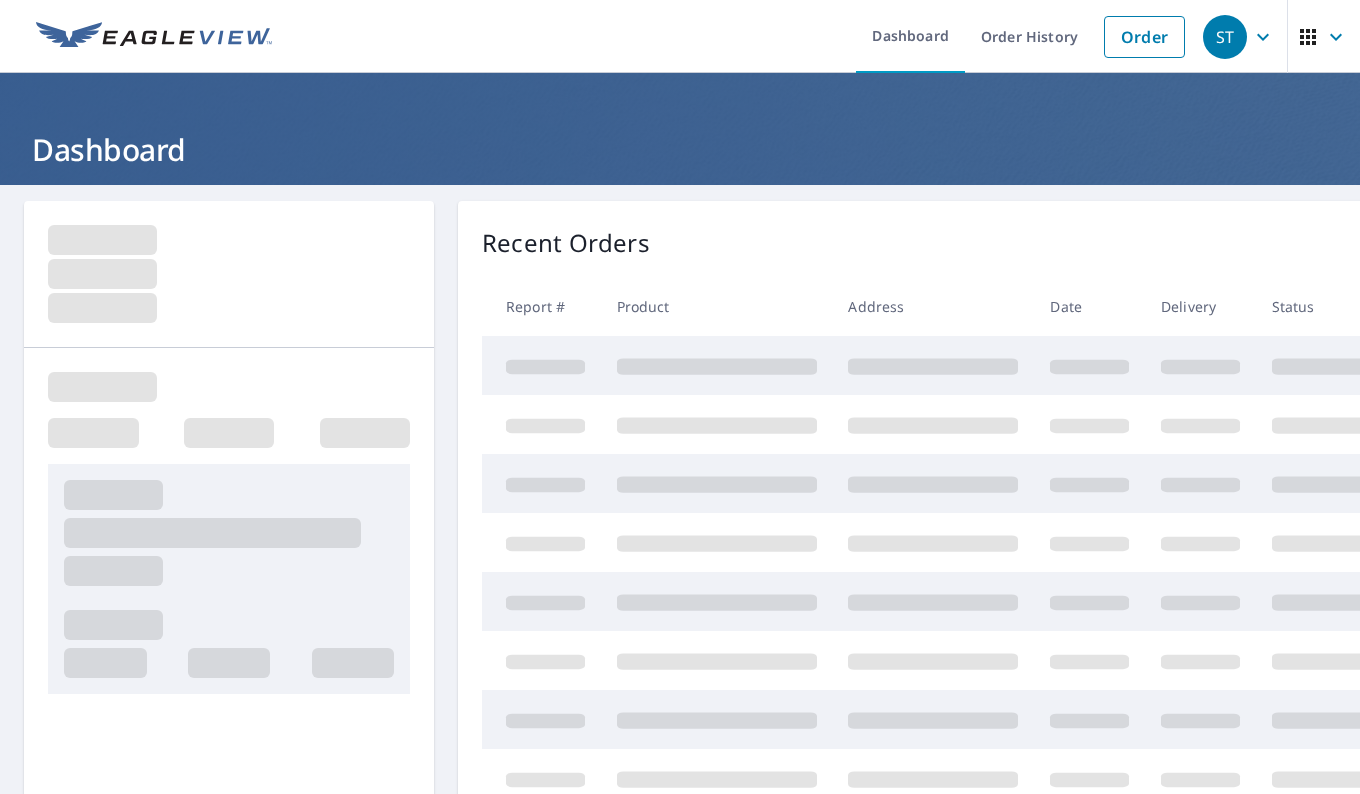 scroll, scrollTop: 0, scrollLeft: 0, axis: both 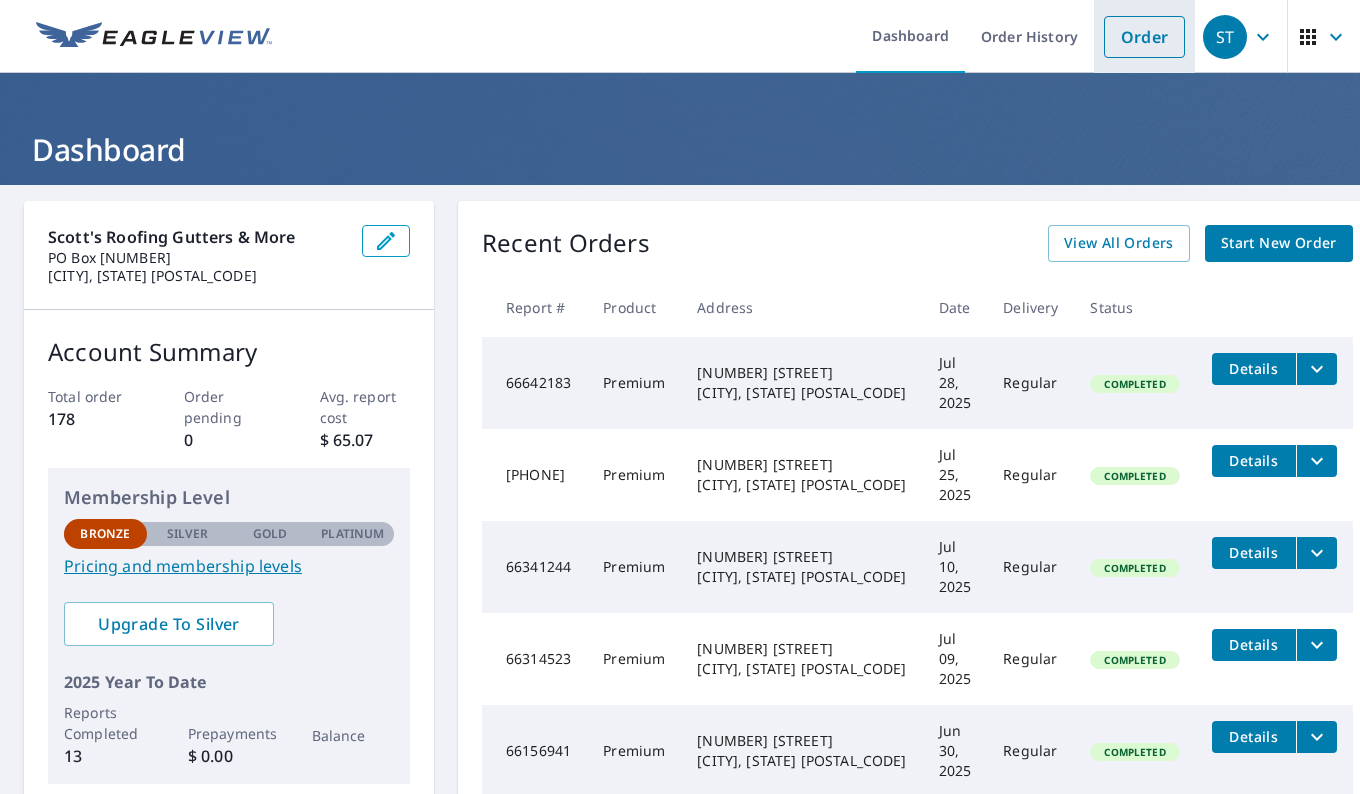 click on "Order" at bounding box center [1144, 37] 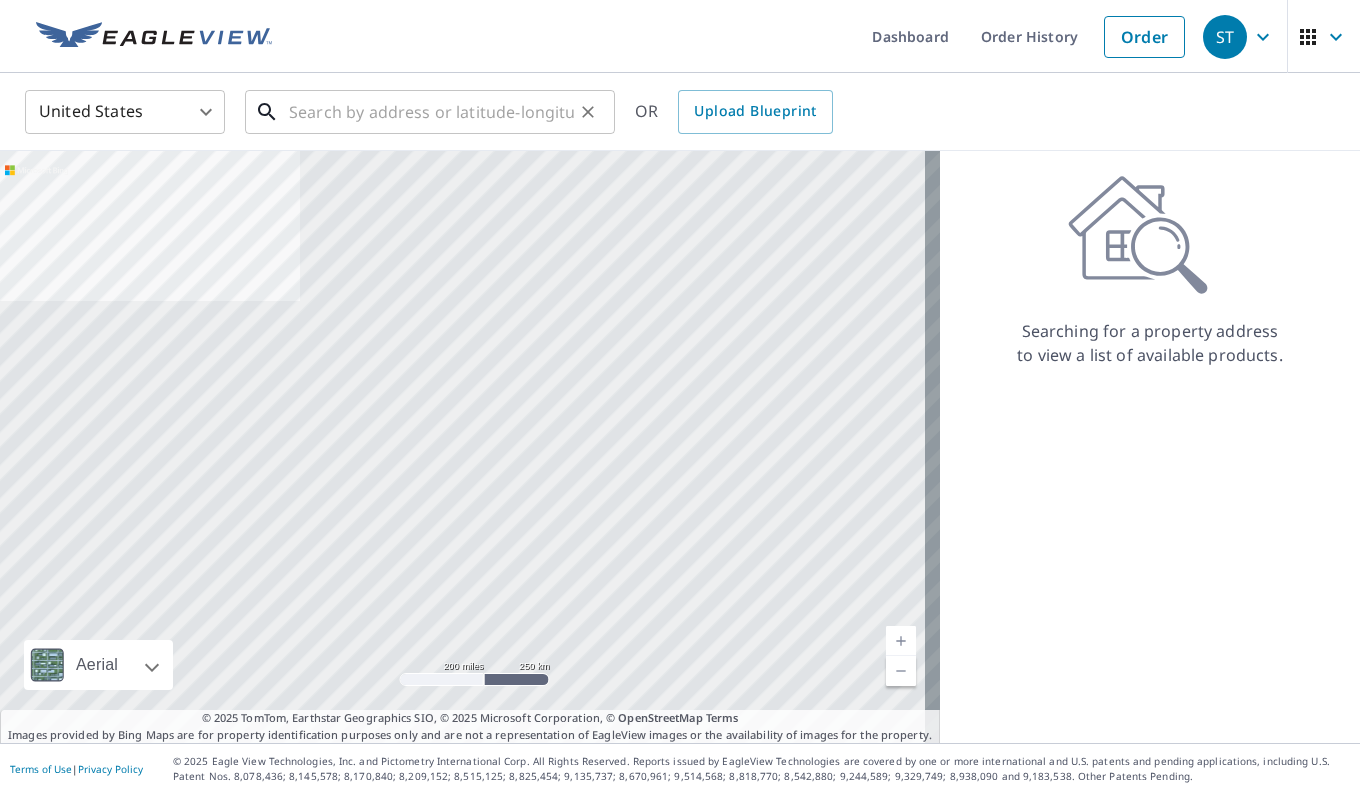 click at bounding box center [431, 112] 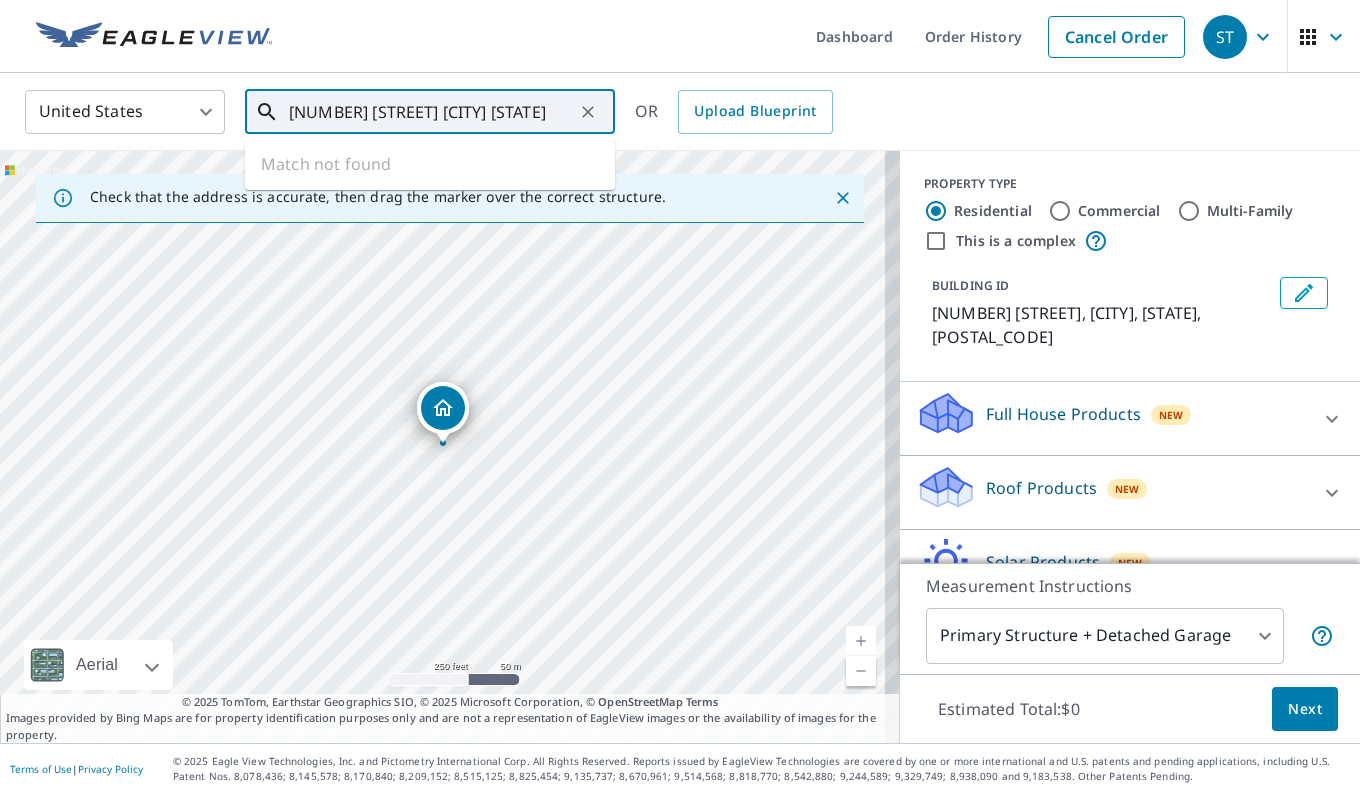 click on "[NUMBER] [STREET] [CITY] [STATE]" at bounding box center [431, 112] 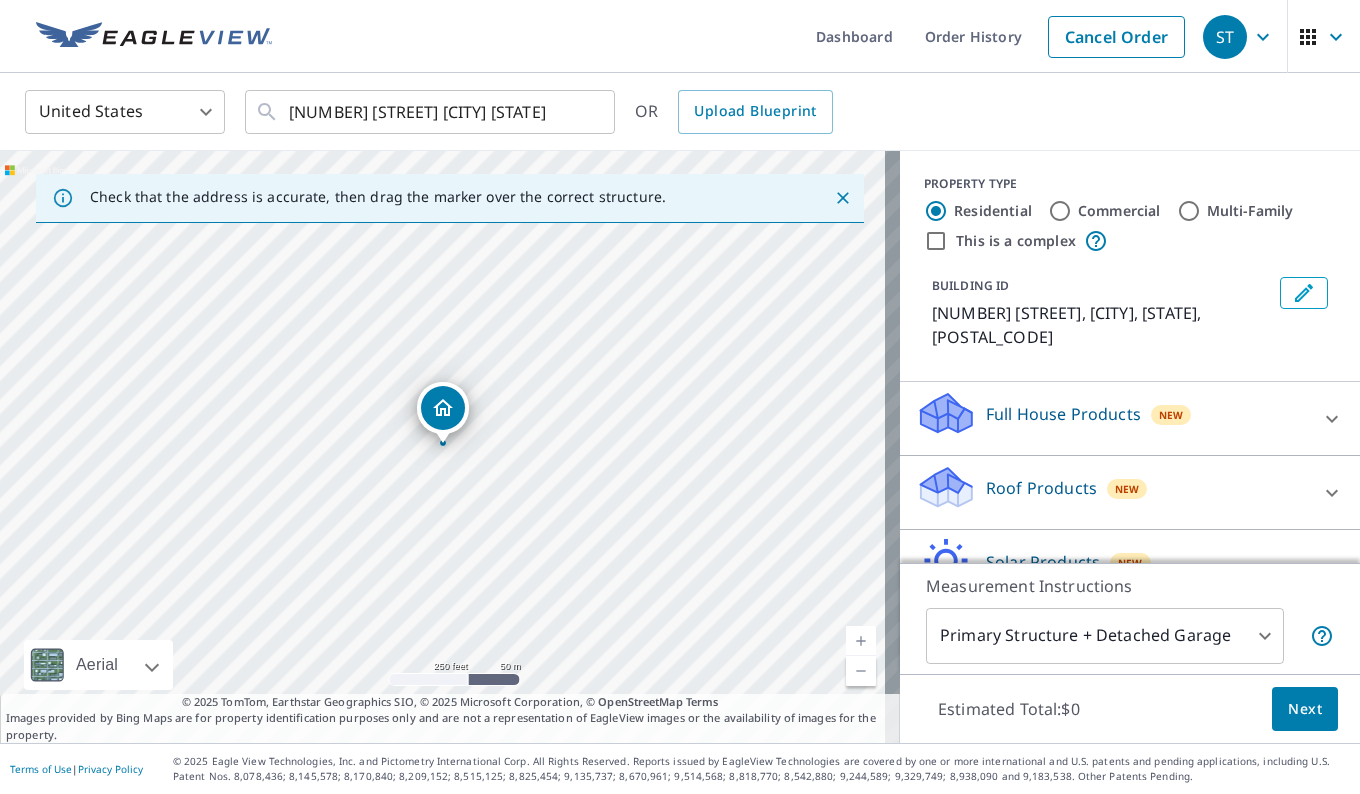 click on "This is a complex" at bounding box center [936, 241] 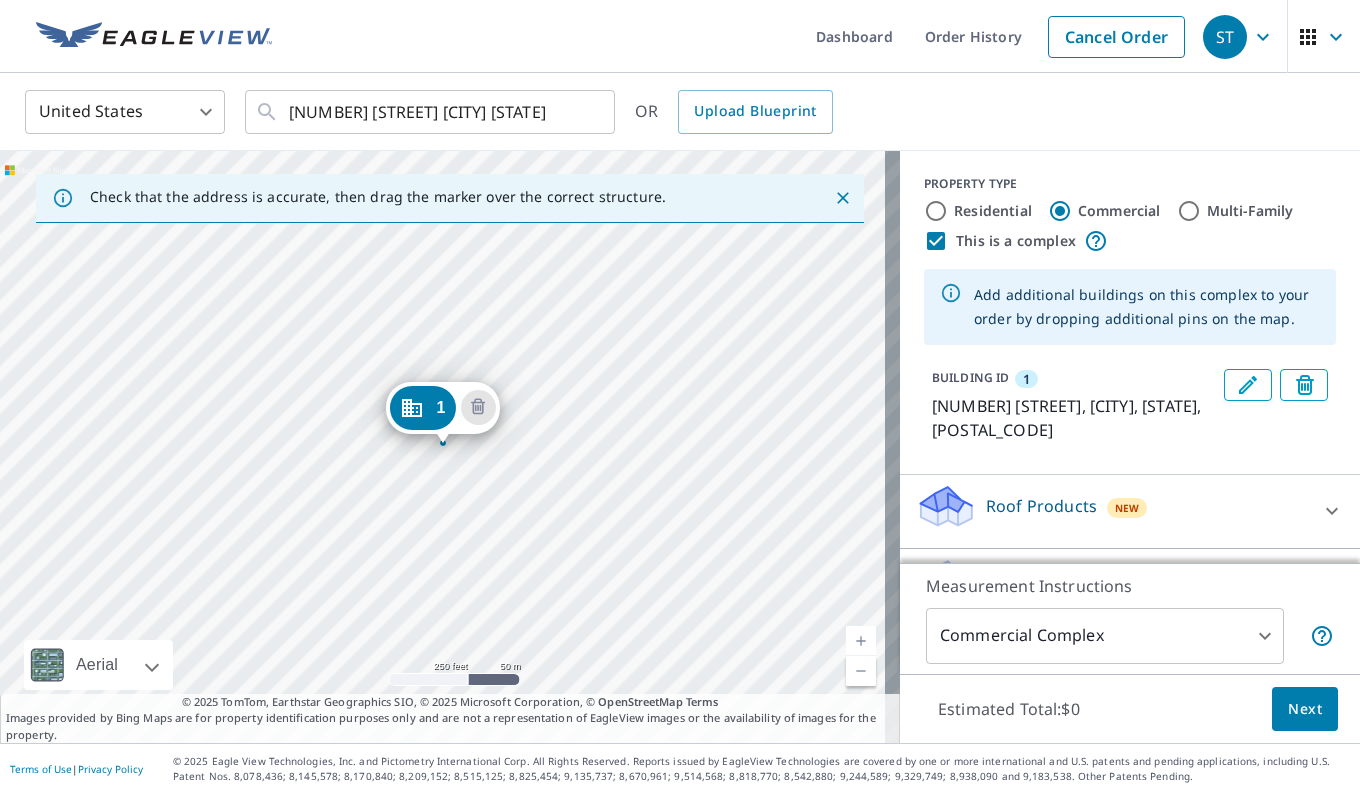 click at bounding box center (861, 641) 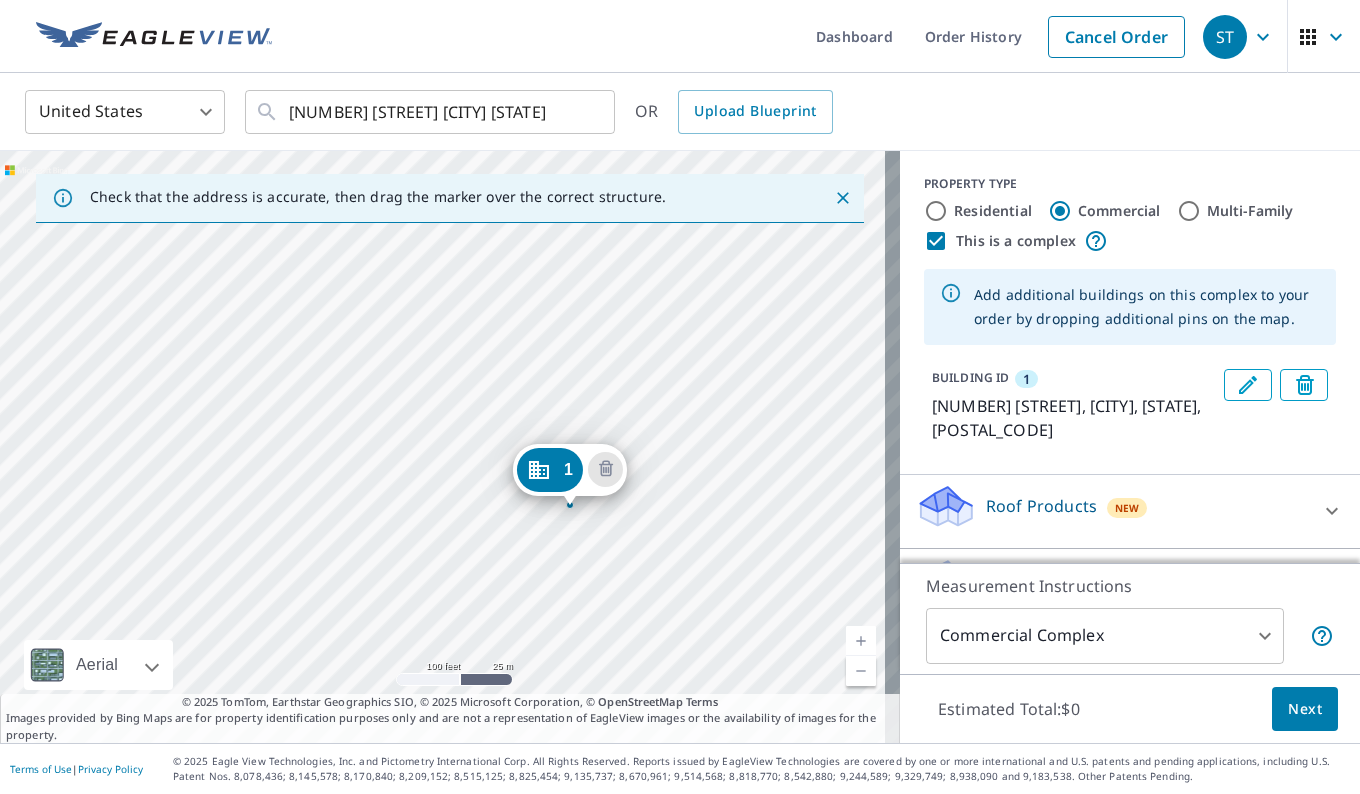 drag, startPoint x: 430, startPoint y: 406, endPoint x: 557, endPoint y: 468, distance: 141.32587 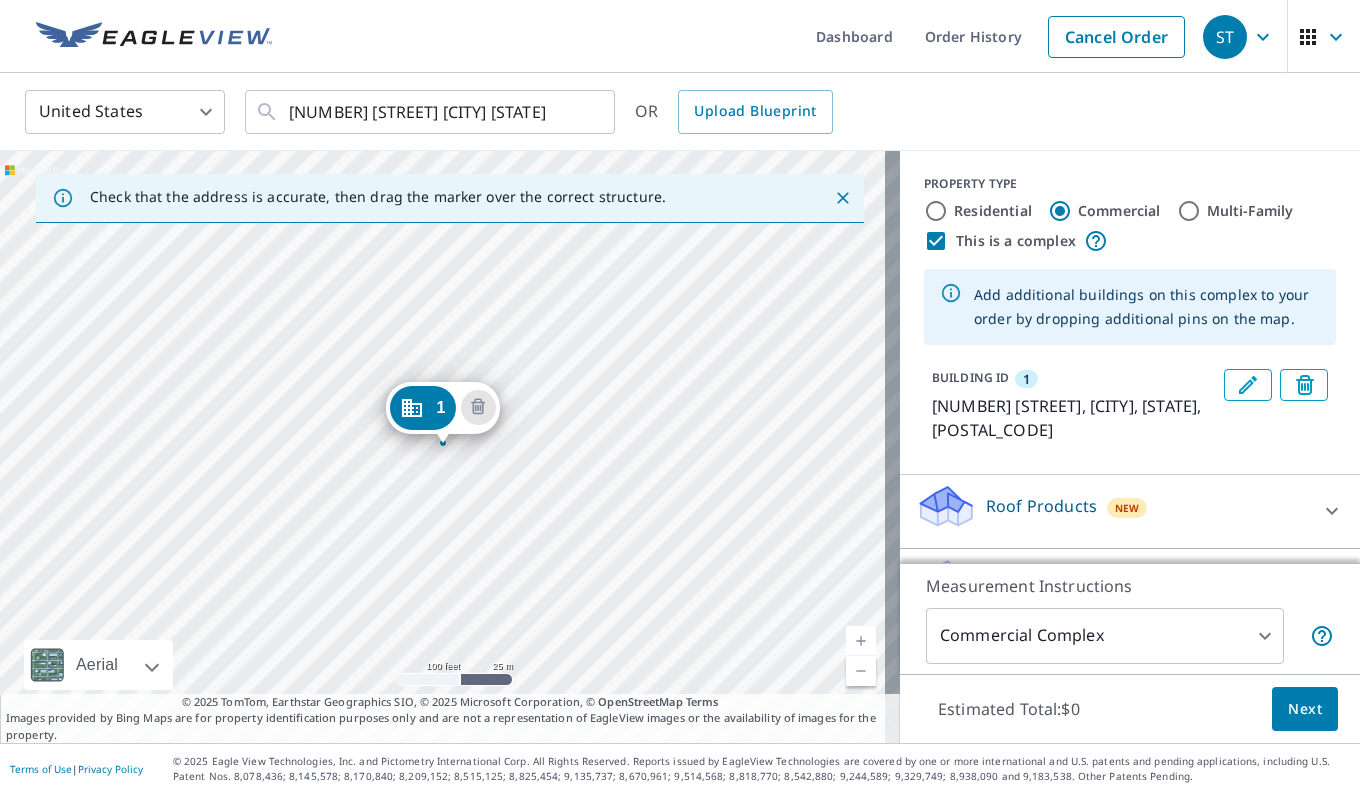 click on "[NUMBER] [STREET] [CITY], [STATE] [POSTAL_CODE]" at bounding box center (450, 447) 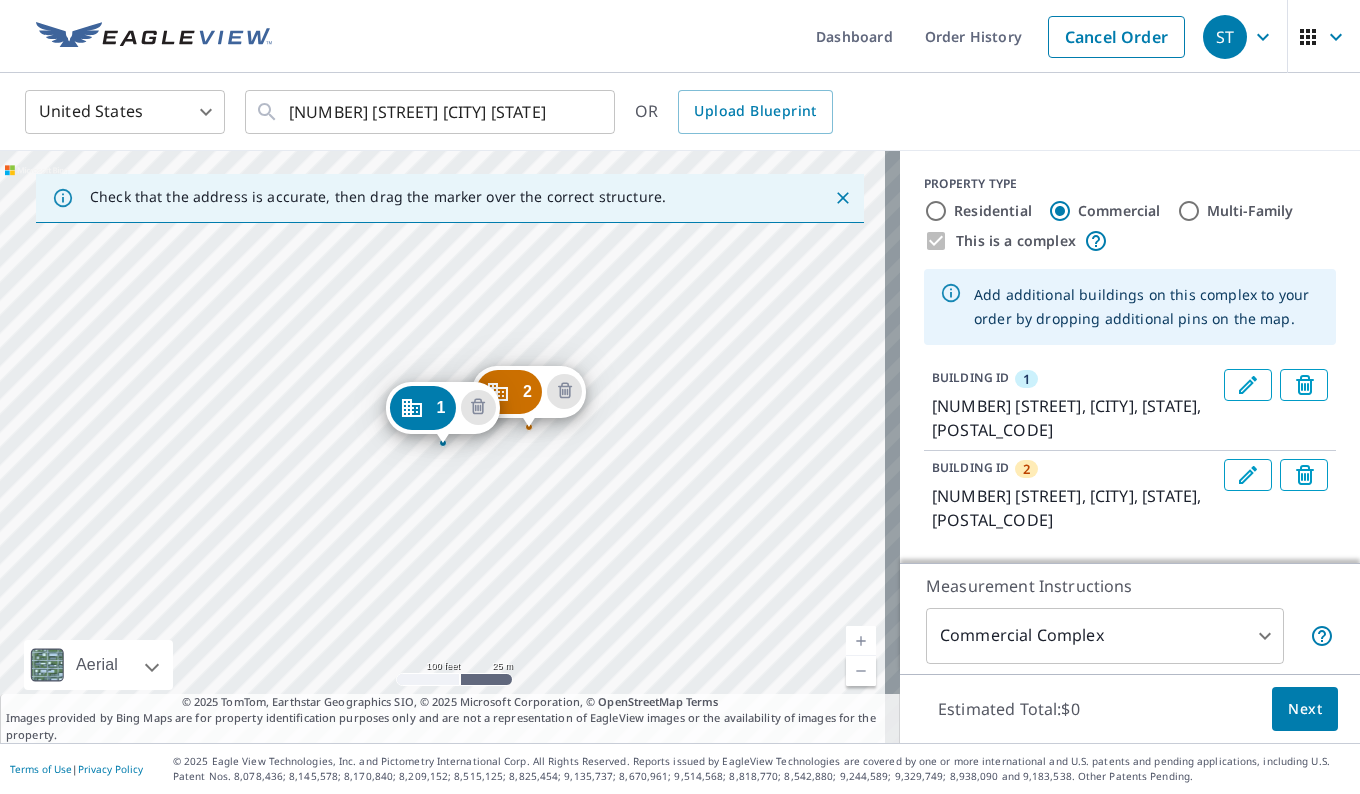 click on "[NUMBER] [STREET] [CITY], [STATE] [POSTAL_CODE] [NUMBER] [STREET] [CITY], [STATE] [POSTAL_CODE]" at bounding box center (450, 447) 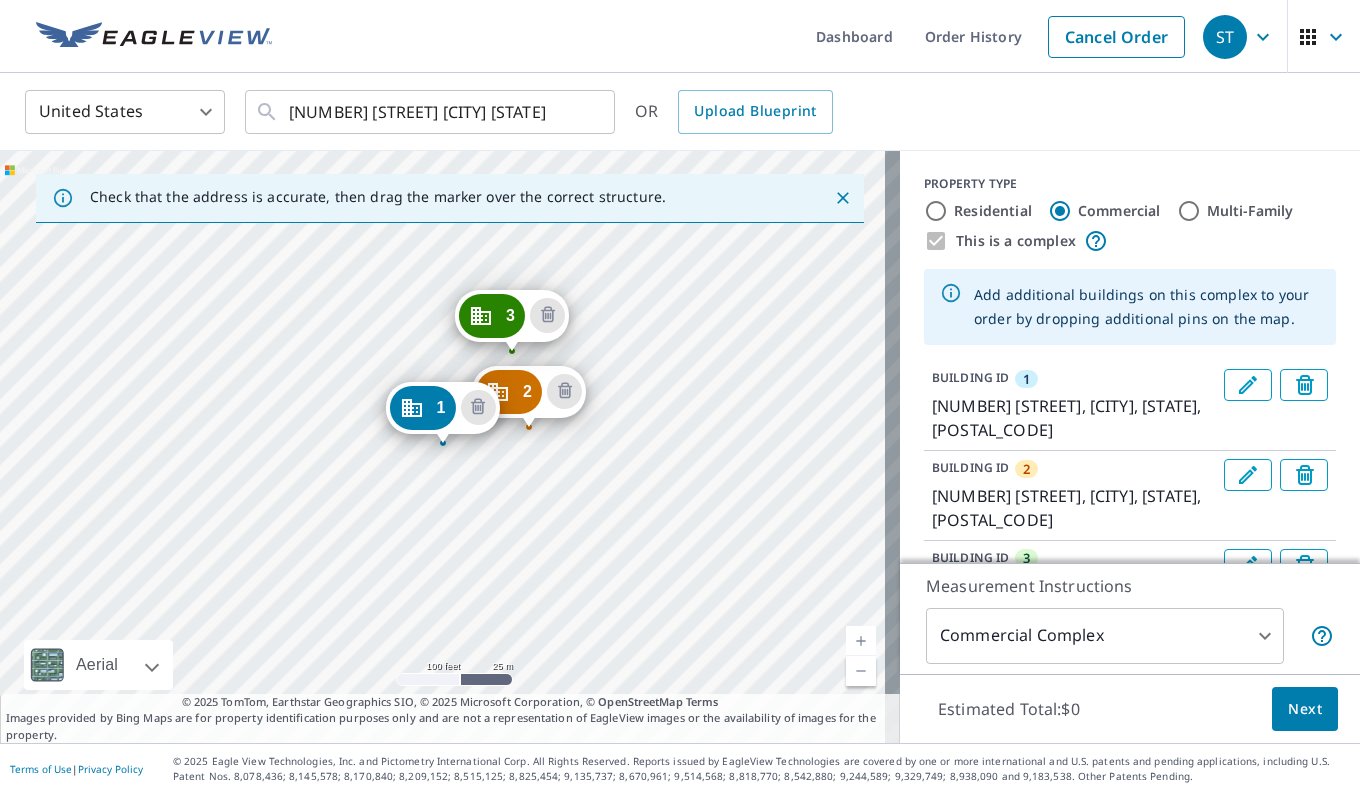click on "[NUMBER] [STREET] [CITY], [STATE] [POSTAL_CODE] [NUMBER] [STREET] [CITY], [STATE] [POSTAL_CODE] [NUMBER] [STREET] [CITY], [STATE] [POSTAL_CODE]" at bounding box center (450, 447) 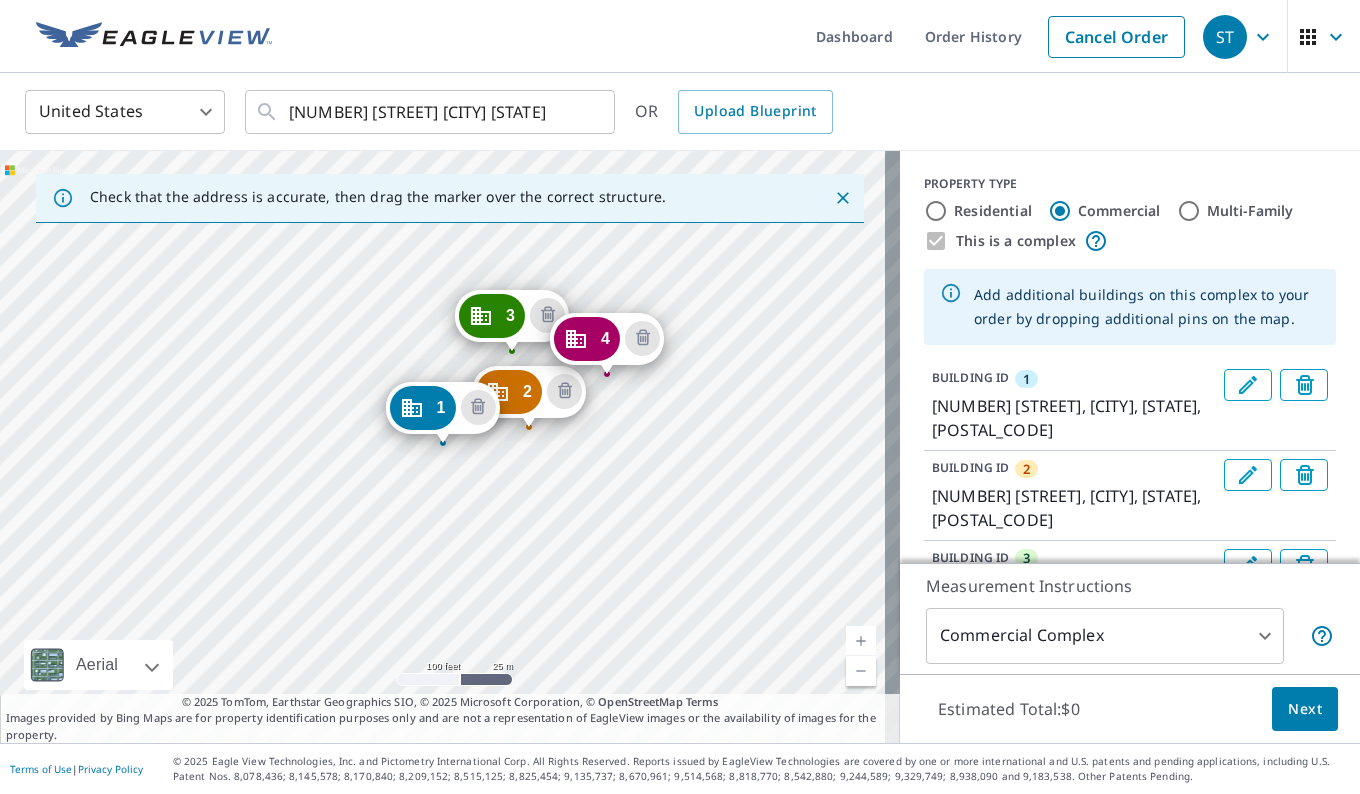 click on "[NUMBER] [STREET] [CITY], [STATE] [POSTAL_CODE] [NUMBER] [STREET] [CITY], [STATE] [POSTAL_CODE] [NUMBER] [STREET] [CITY], [STATE] [POSTAL_CODE] [NUMBER] [STREET] [CITY], [STATE] [POSTAL_CODE]" at bounding box center (450, 447) 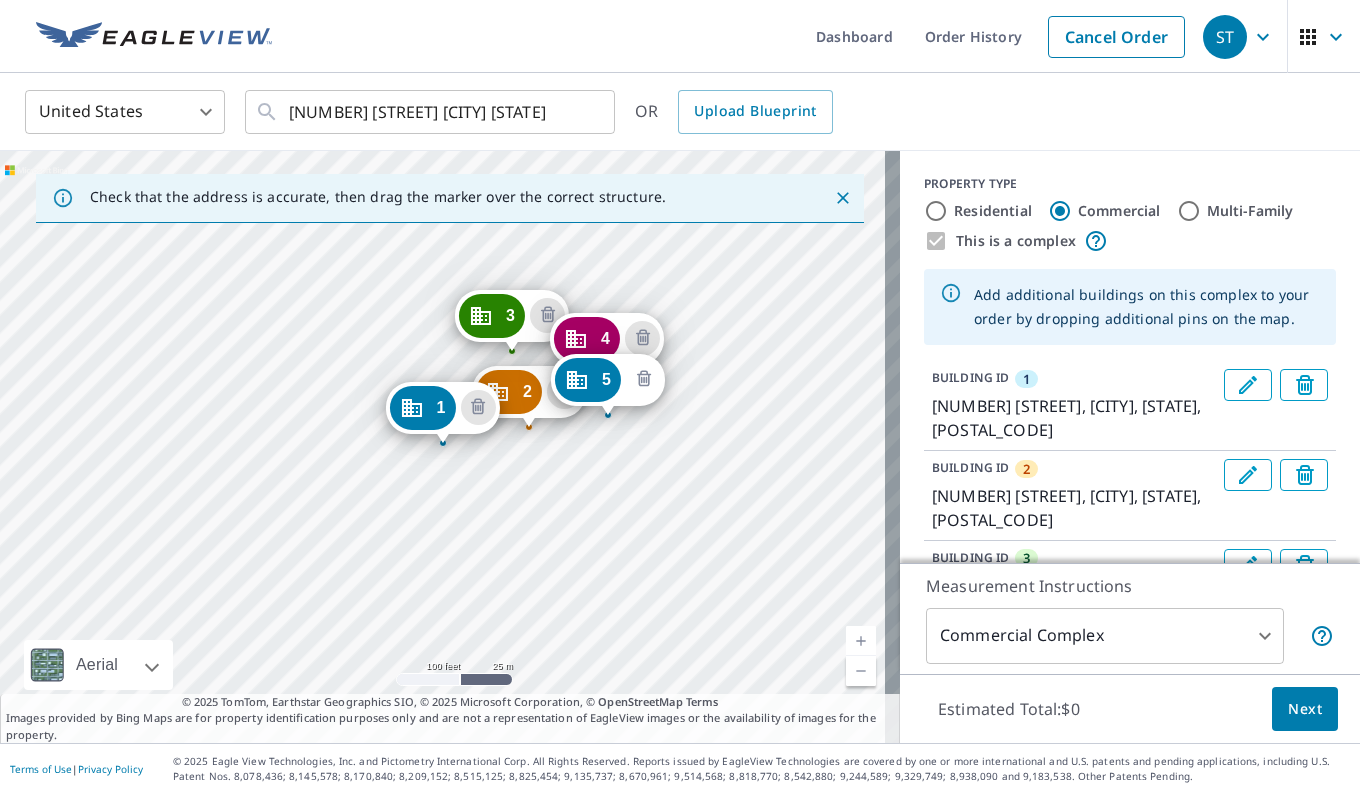 click 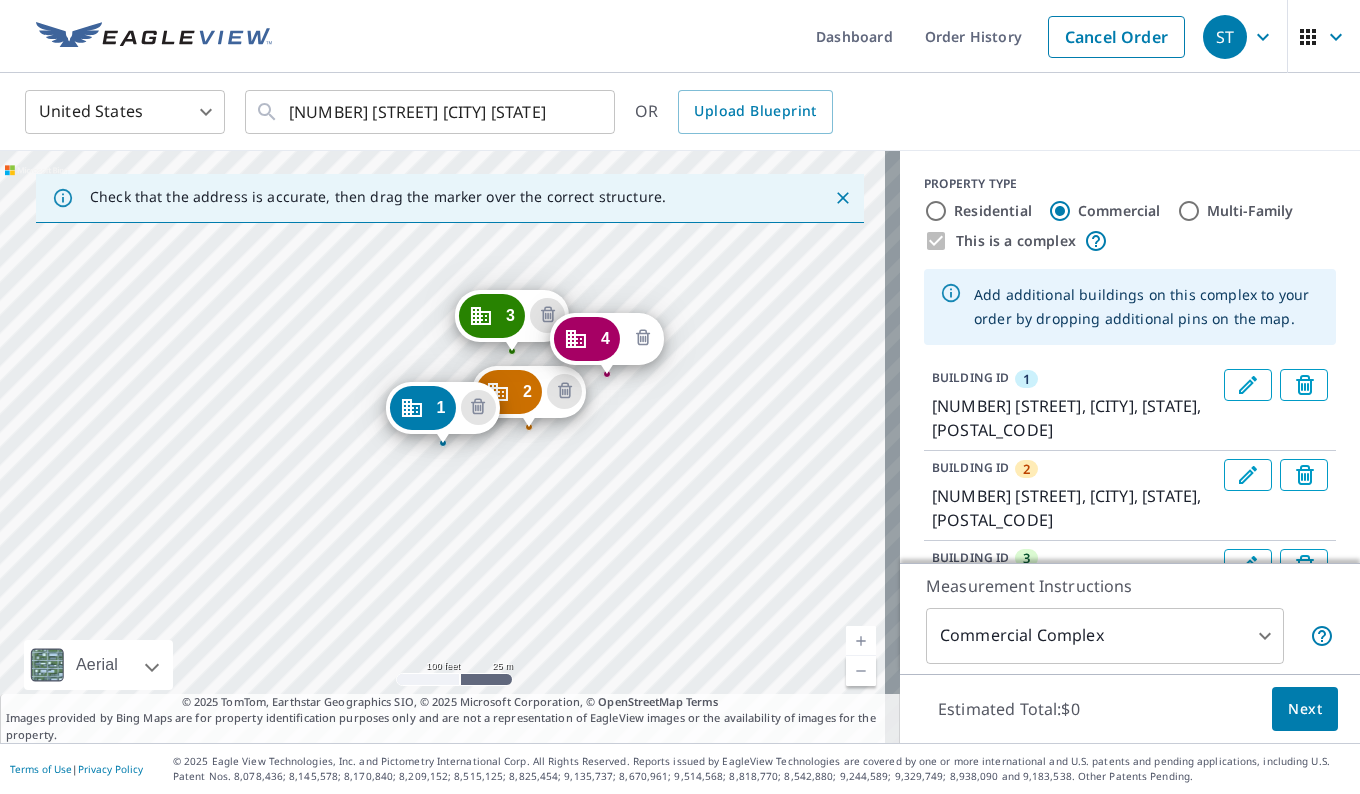 click 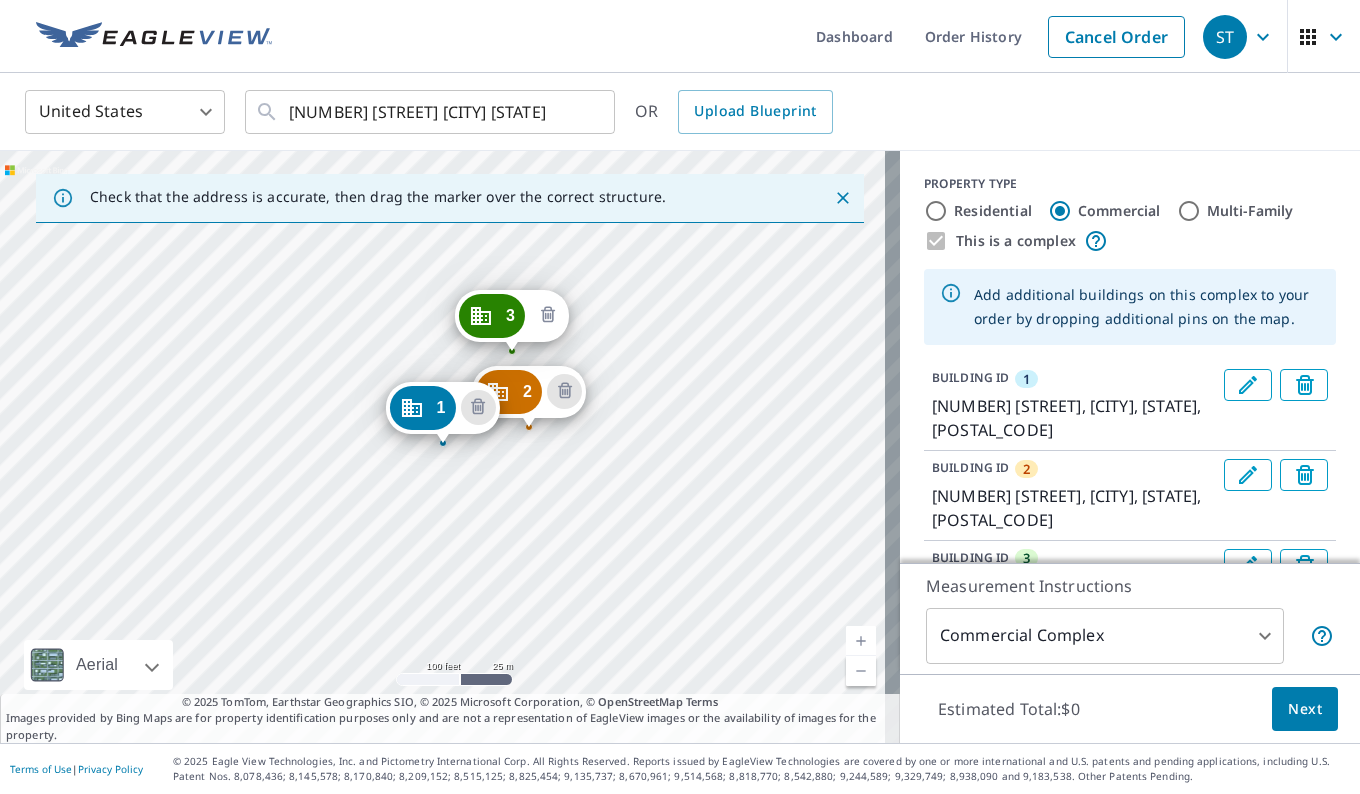 click 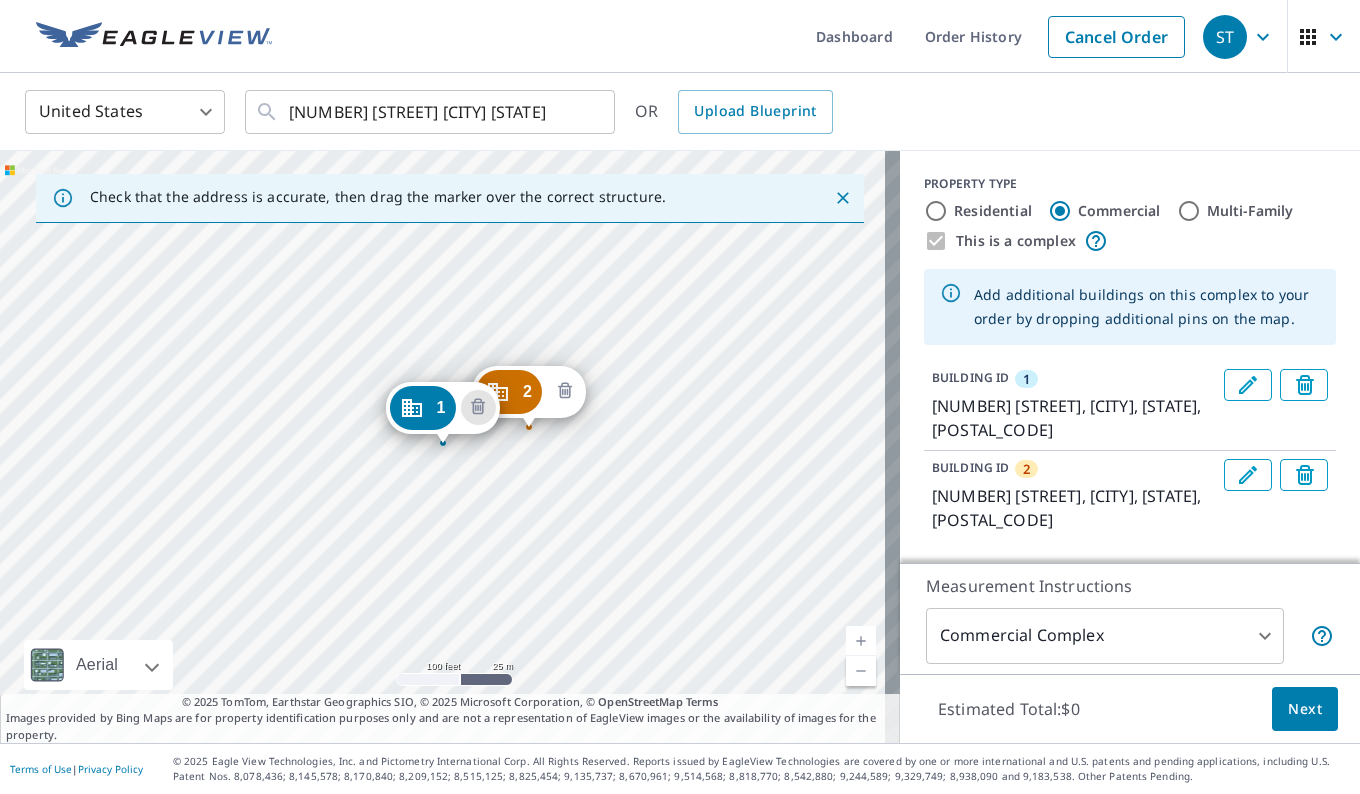 click 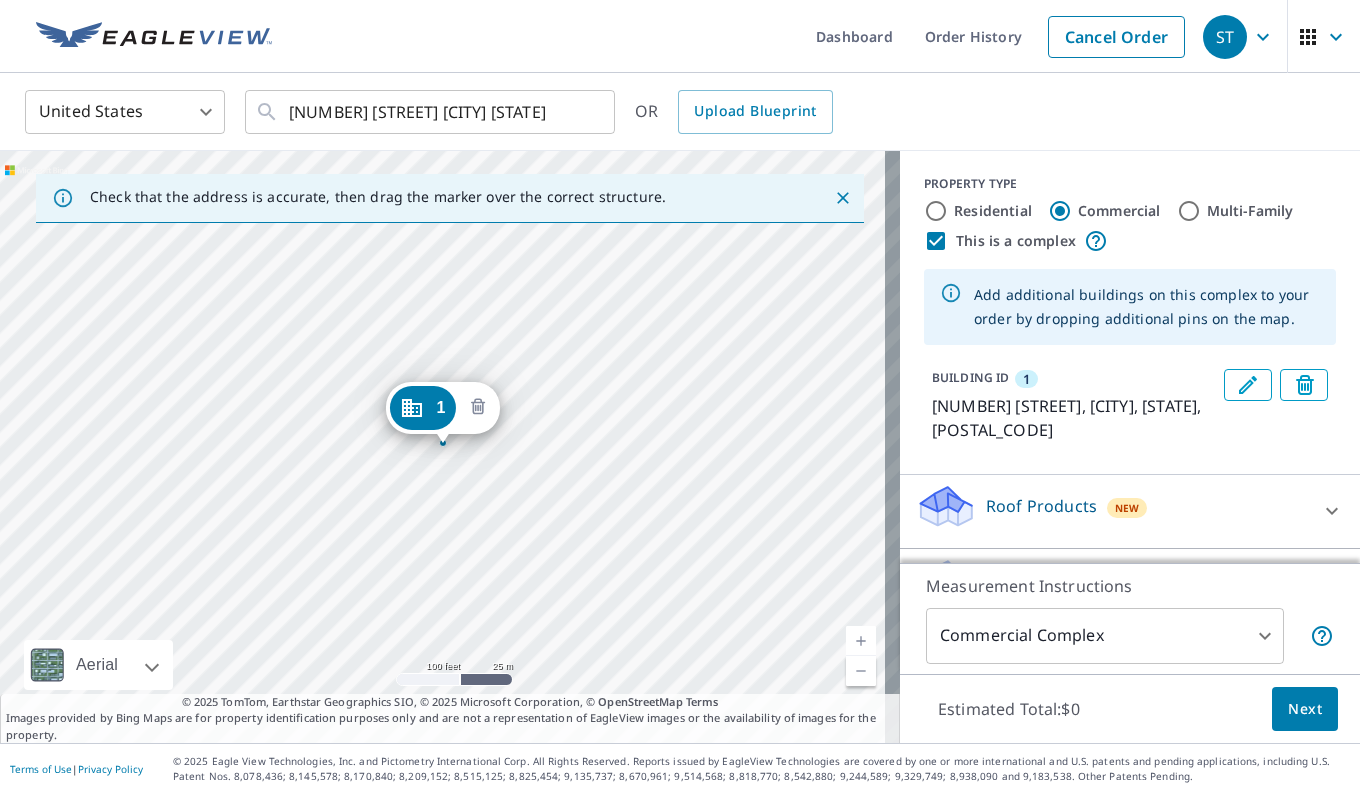 click 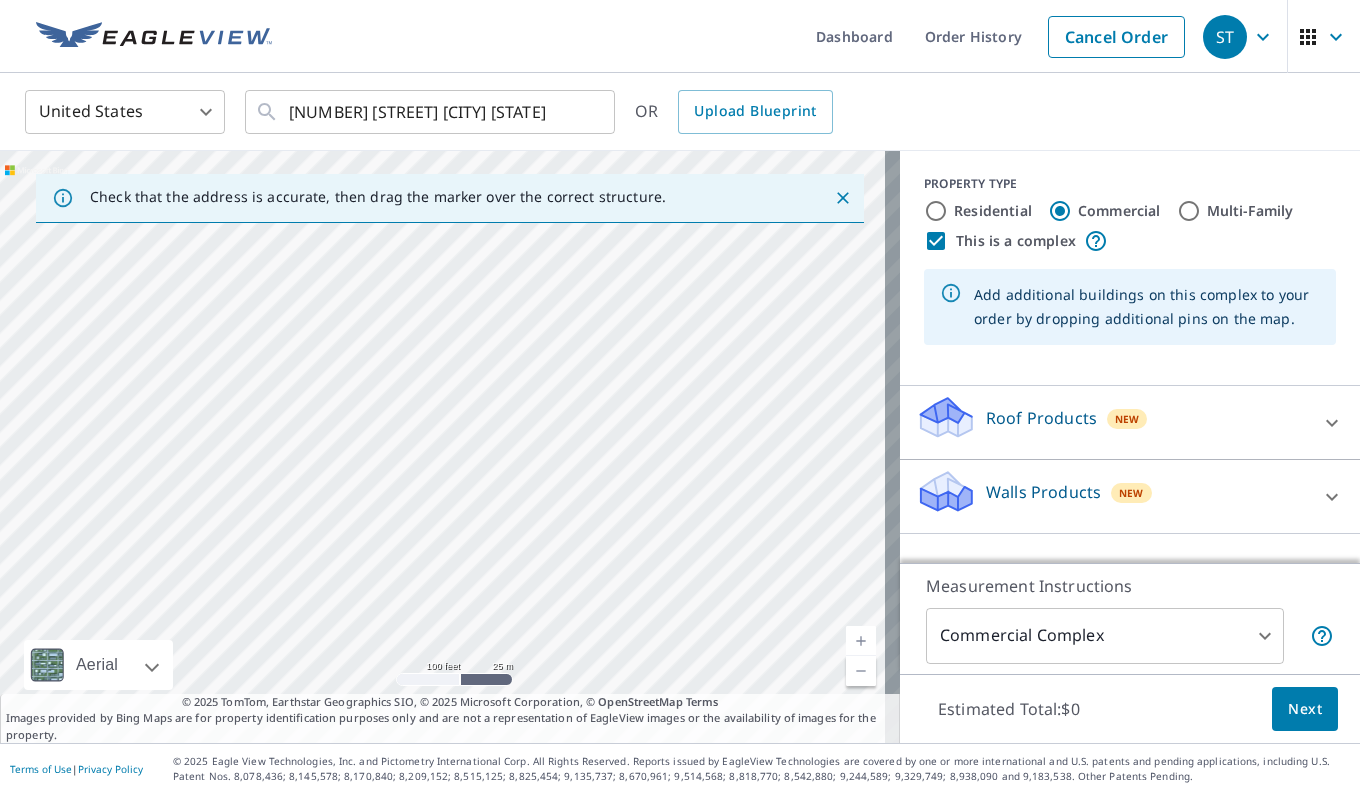 click at bounding box center [861, 641] 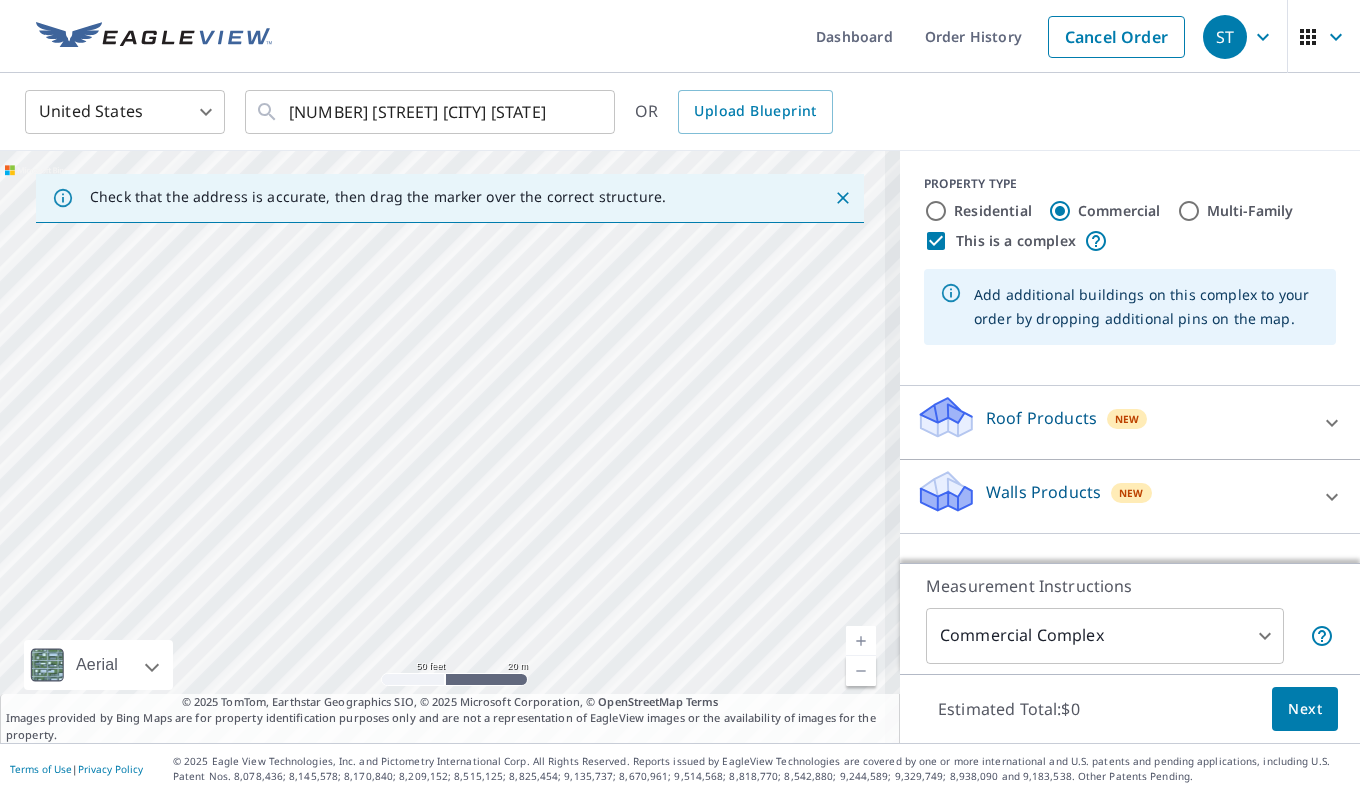 click at bounding box center (861, 641) 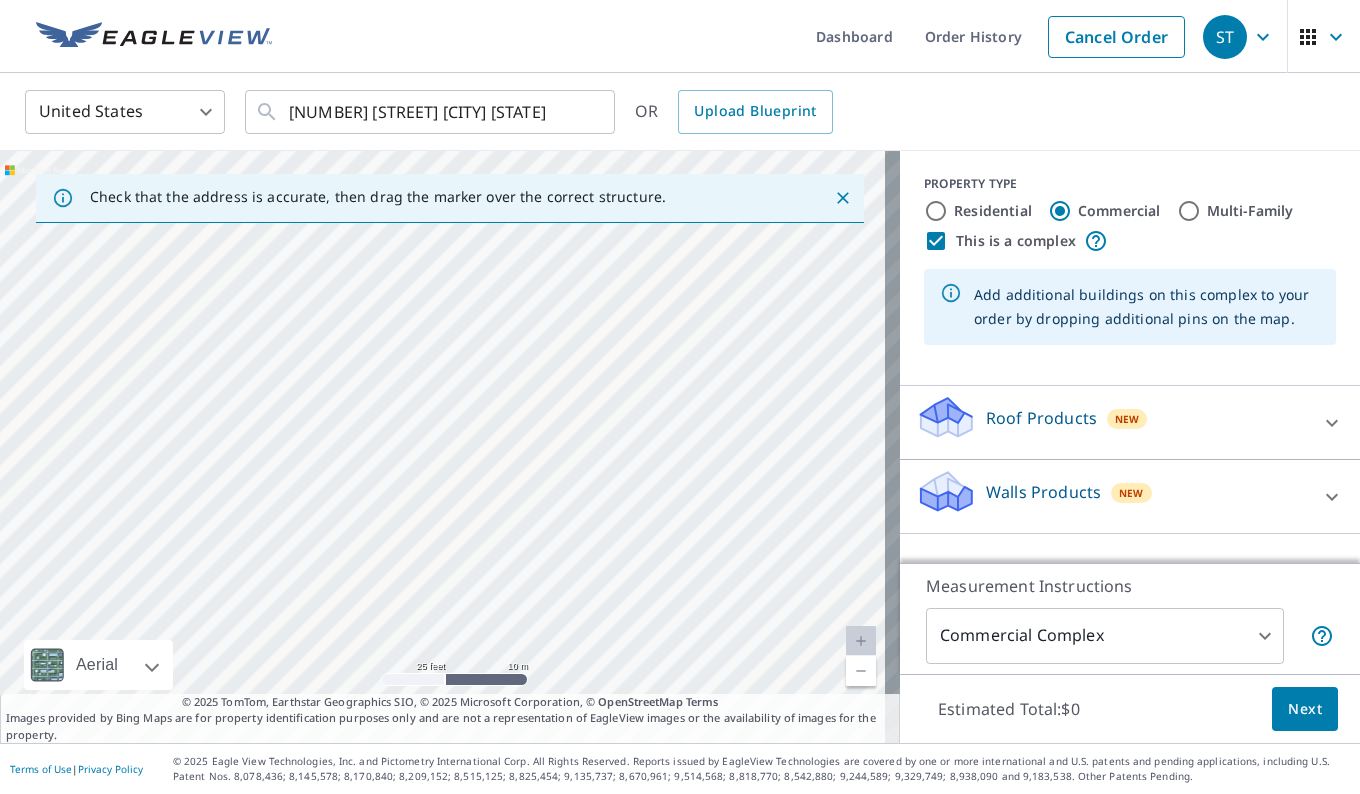 drag, startPoint x: 522, startPoint y: 541, endPoint x: 833, endPoint y: 532, distance: 311.1302 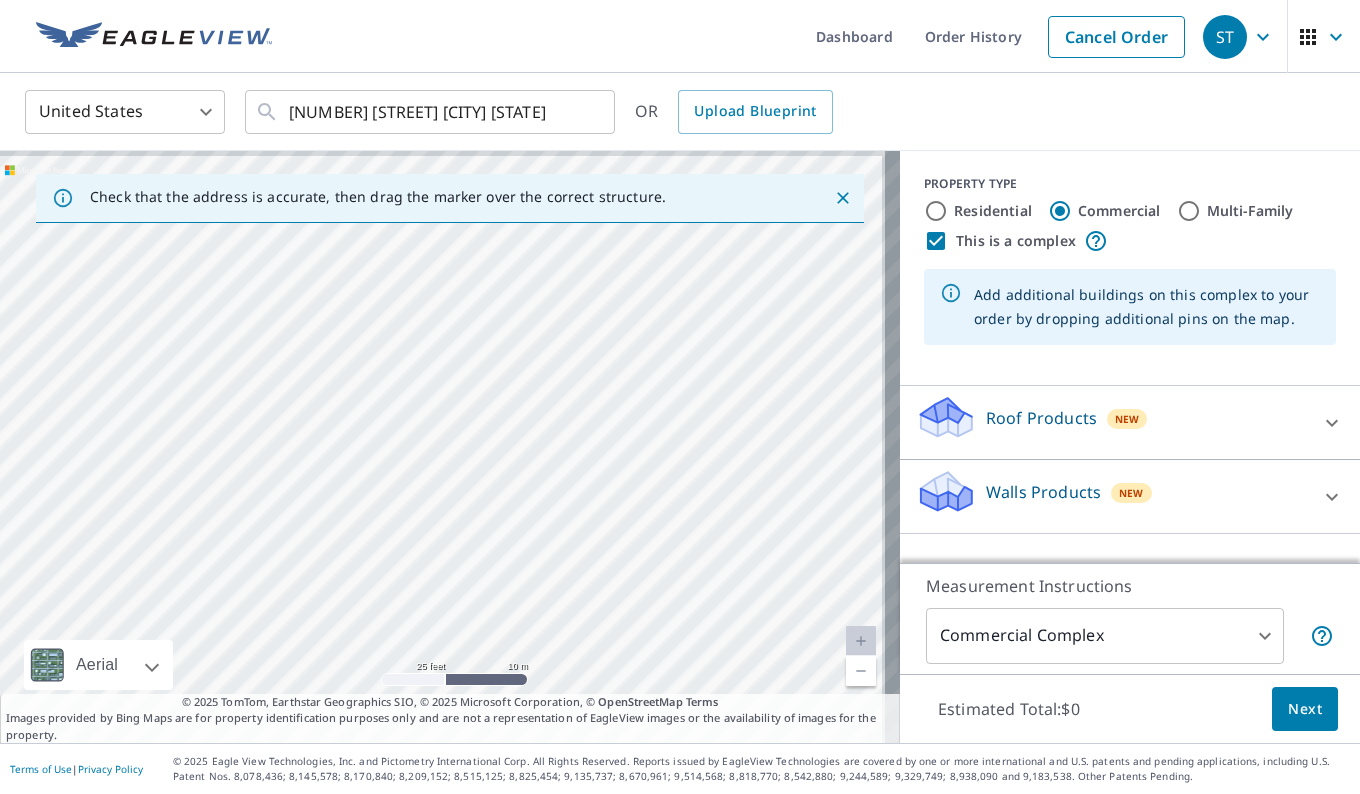 drag, startPoint x: 513, startPoint y: 440, endPoint x: 453, endPoint y: 593, distance: 164.34415 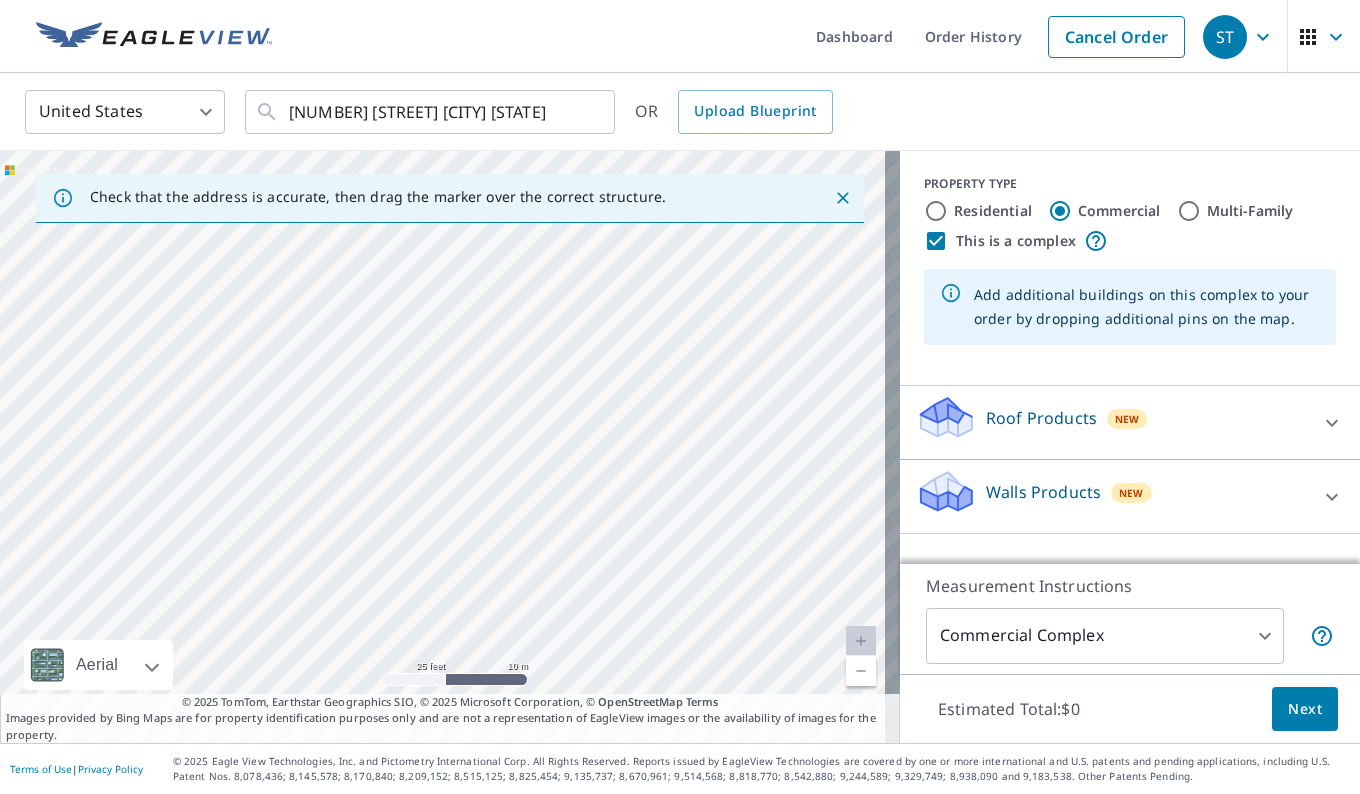 drag, startPoint x: 570, startPoint y: 510, endPoint x: 446, endPoint y: 629, distance: 171.86331 